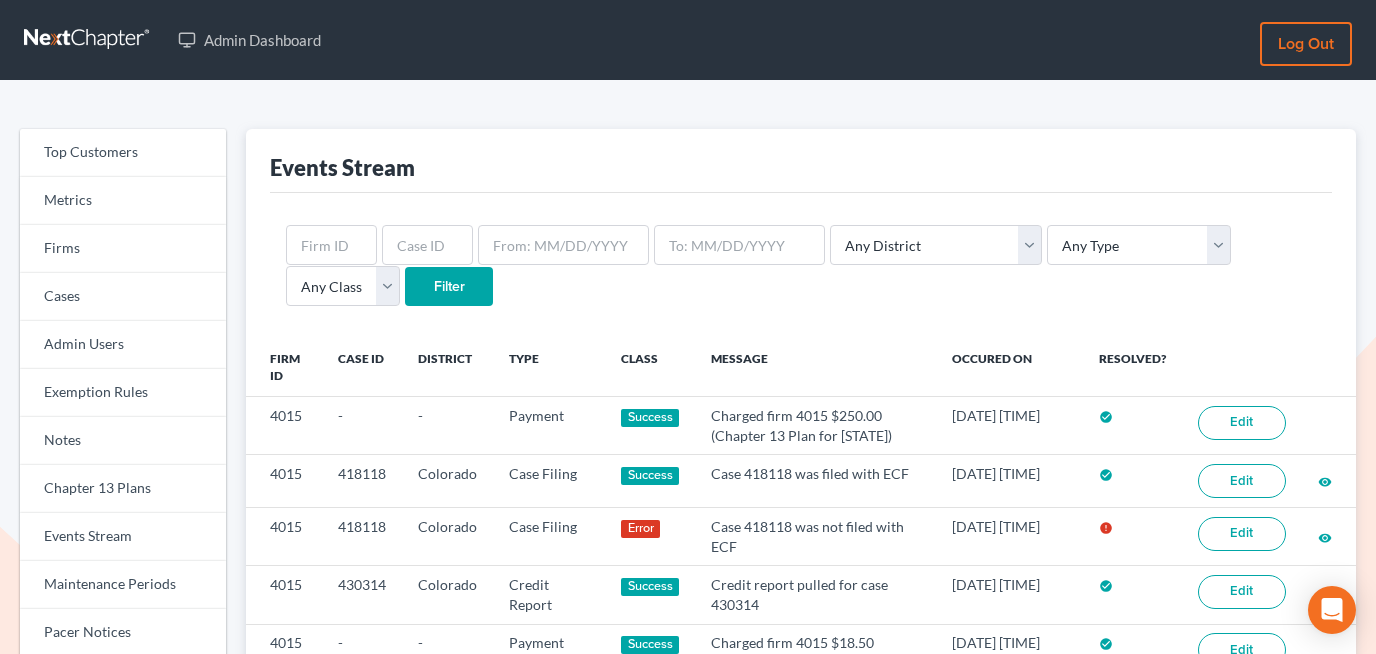 scroll, scrollTop: 297, scrollLeft: 0, axis: vertical 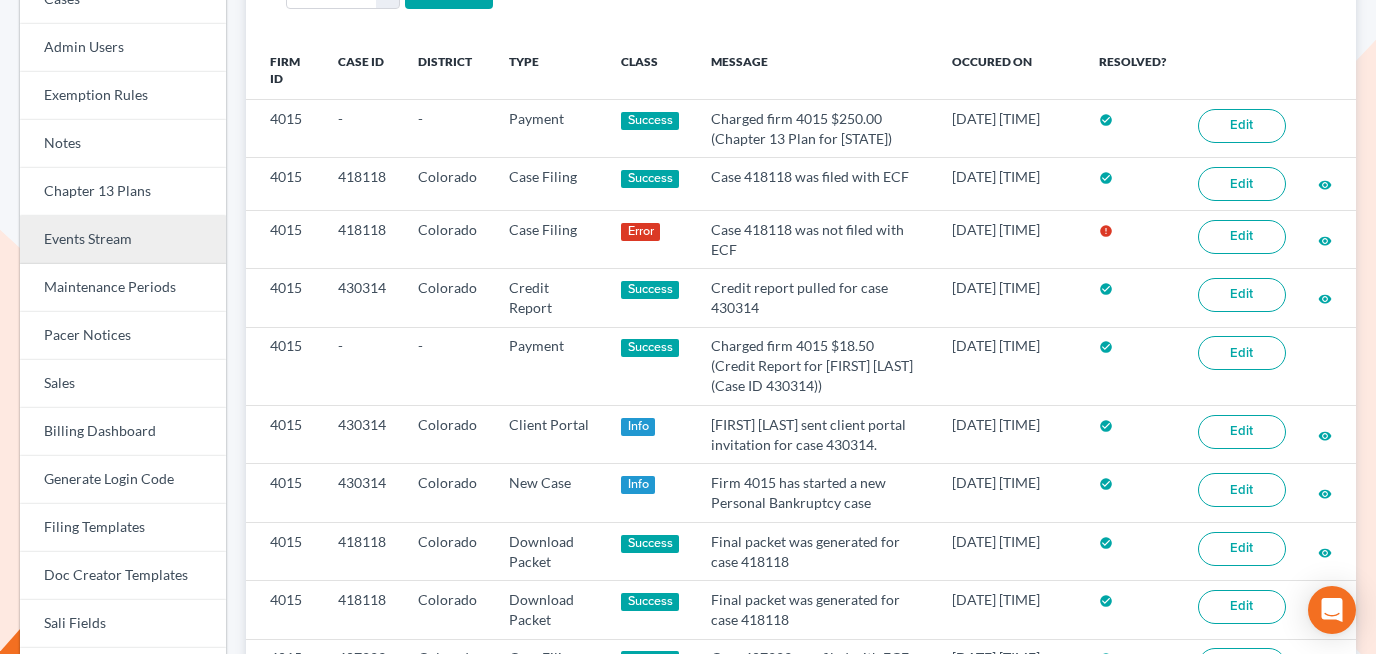 click on "Events Stream" at bounding box center (123, 240) 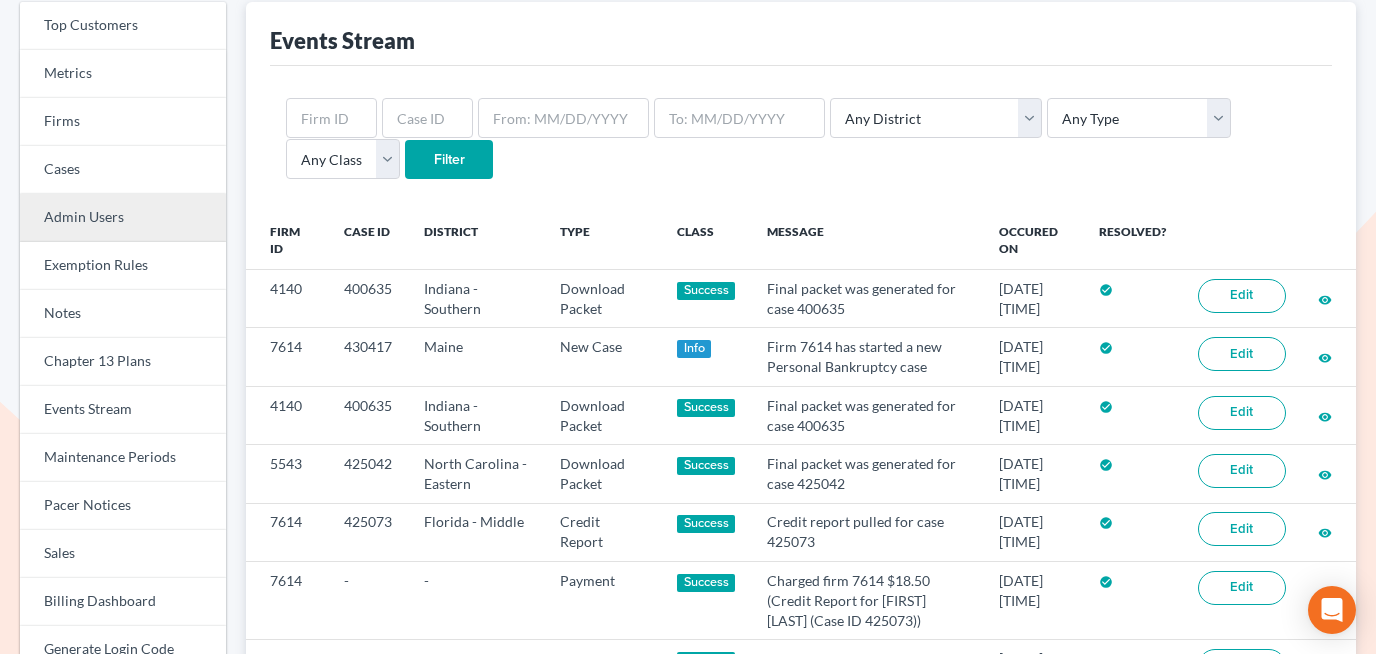 scroll, scrollTop: 130, scrollLeft: 0, axis: vertical 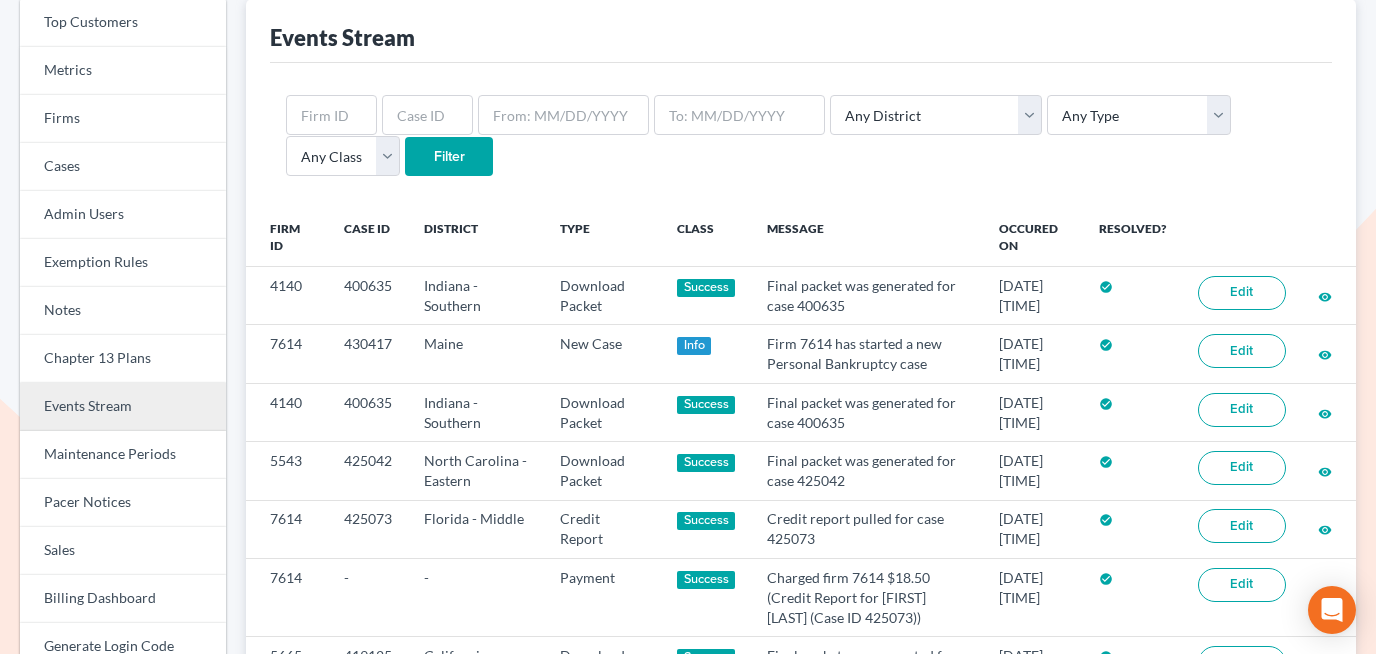 click on "Events Stream" at bounding box center [123, 407] 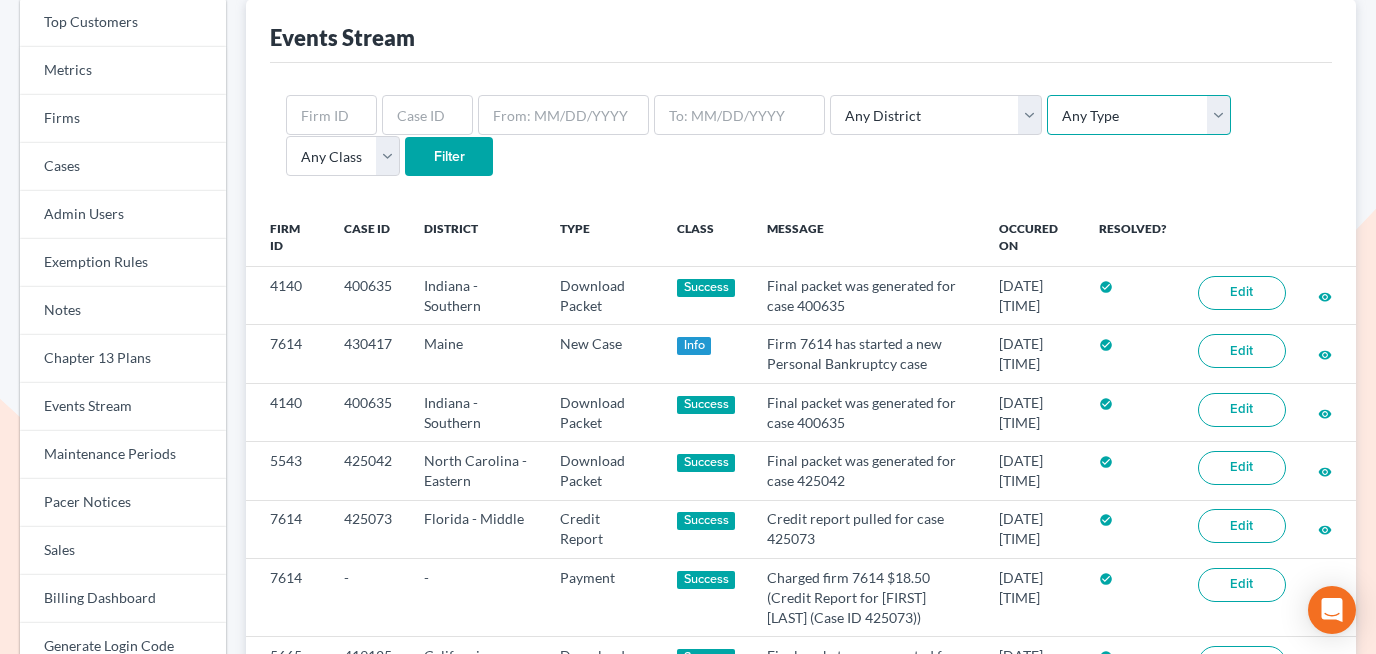 click on "Any Type
Case Applied To Plan
Case Archive
Case Duplicate
Case Filing
Chapter 13 Plan
Chapter 13 Receipt
Client Portal
Credit Card
Credit Report
Debt Import
Directory
Download Packet
Draft Packet
Fee Receipt
New Case
Payment
Payment Import
Payment Plan
Preview" at bounding box center (1139, 115) 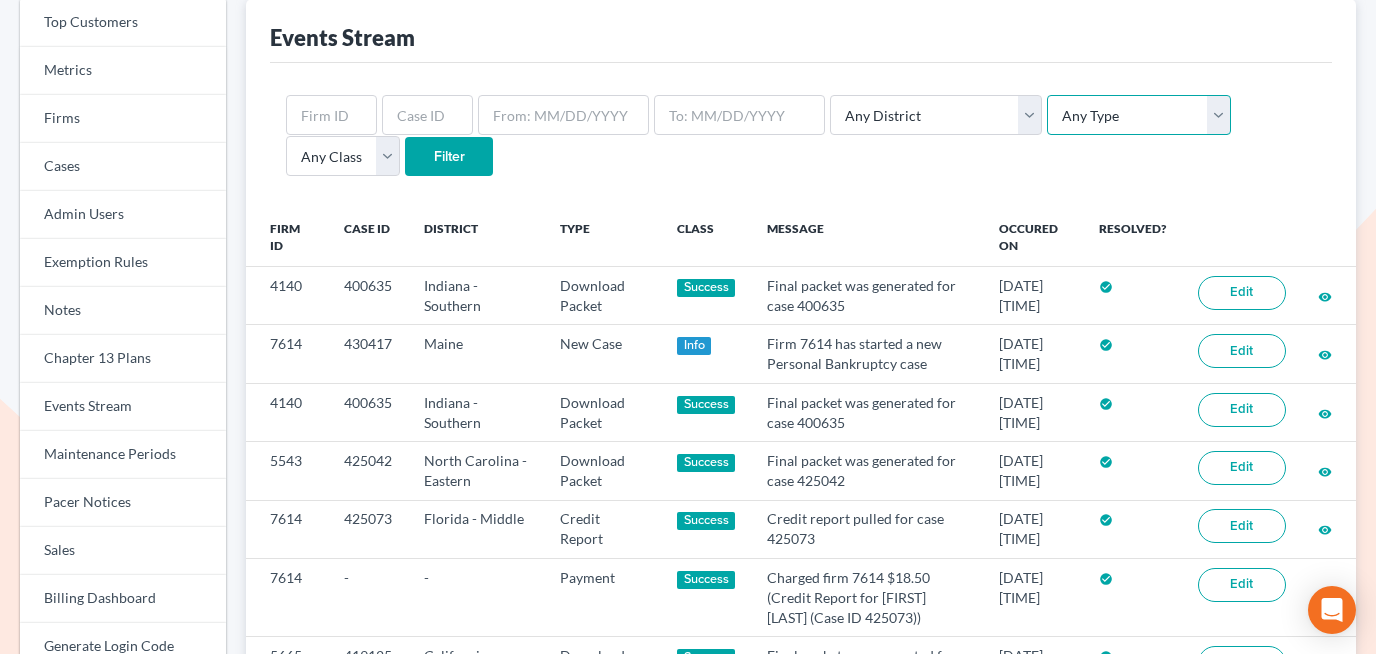 select on "case_filing" 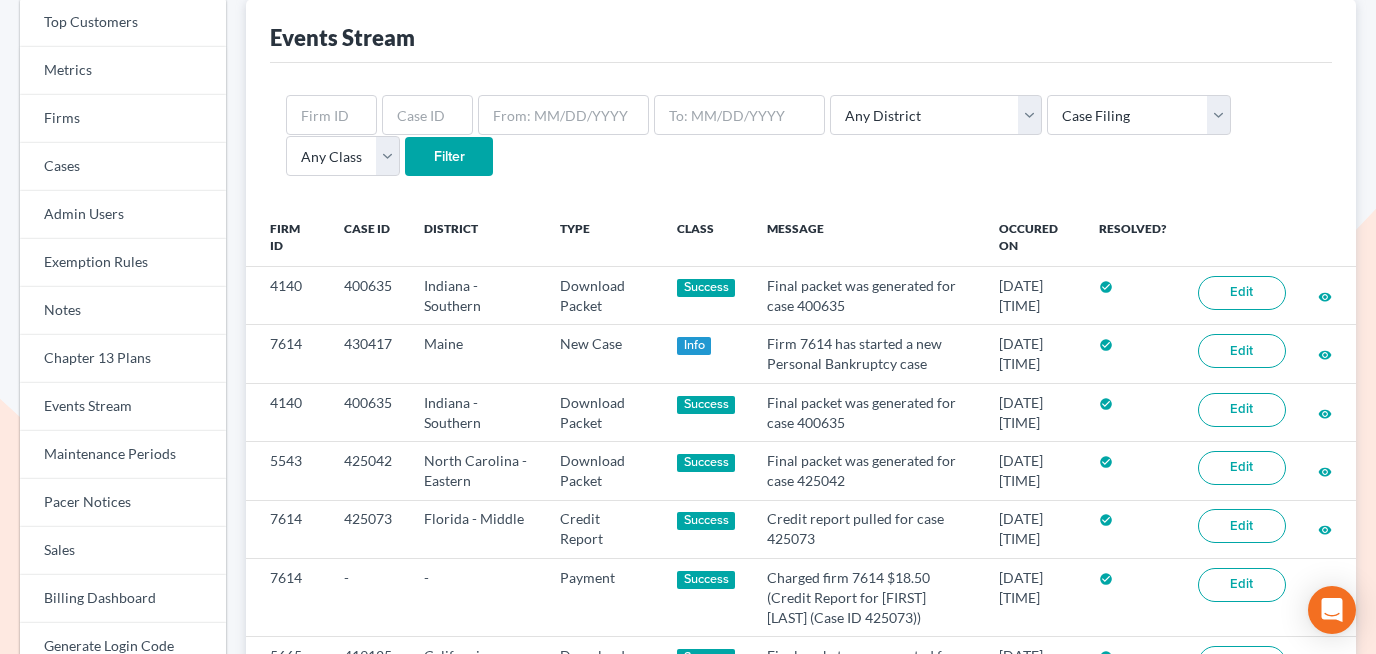 click on "Filter" at bounding box center [449, 157] 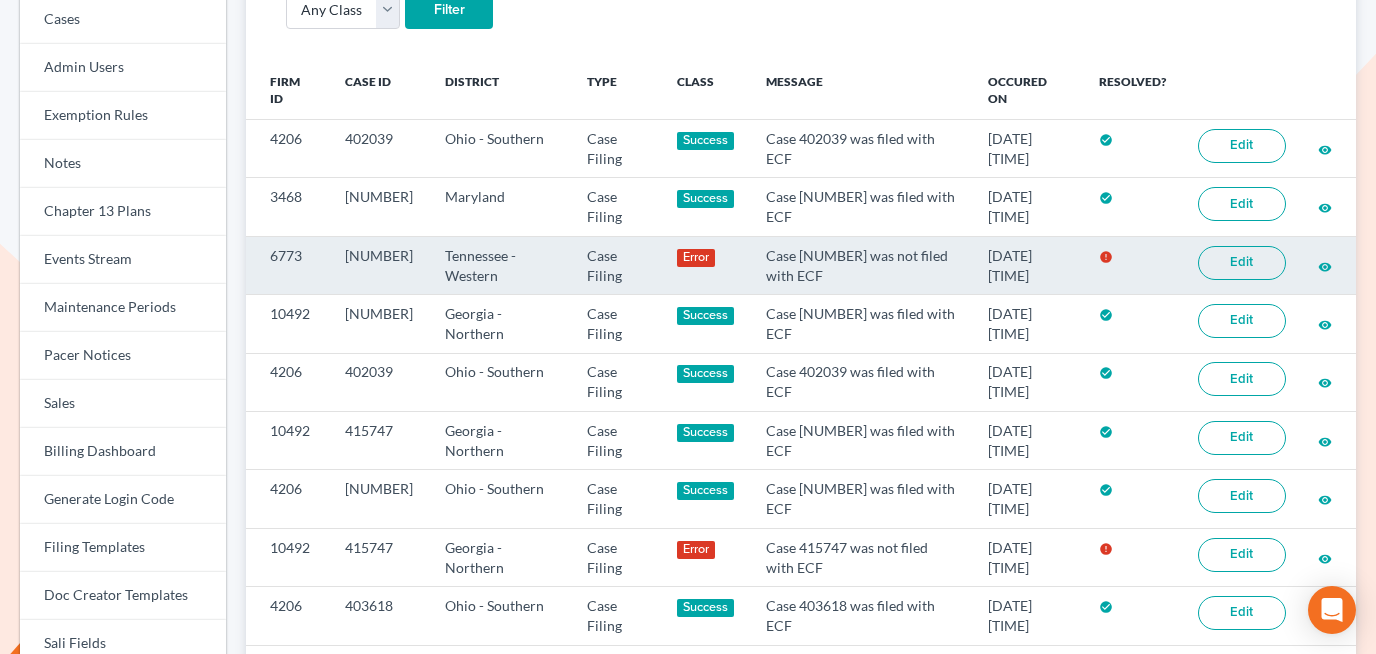 scroll, scrollTop: 279, scrollLeft: 0, axis: vertical 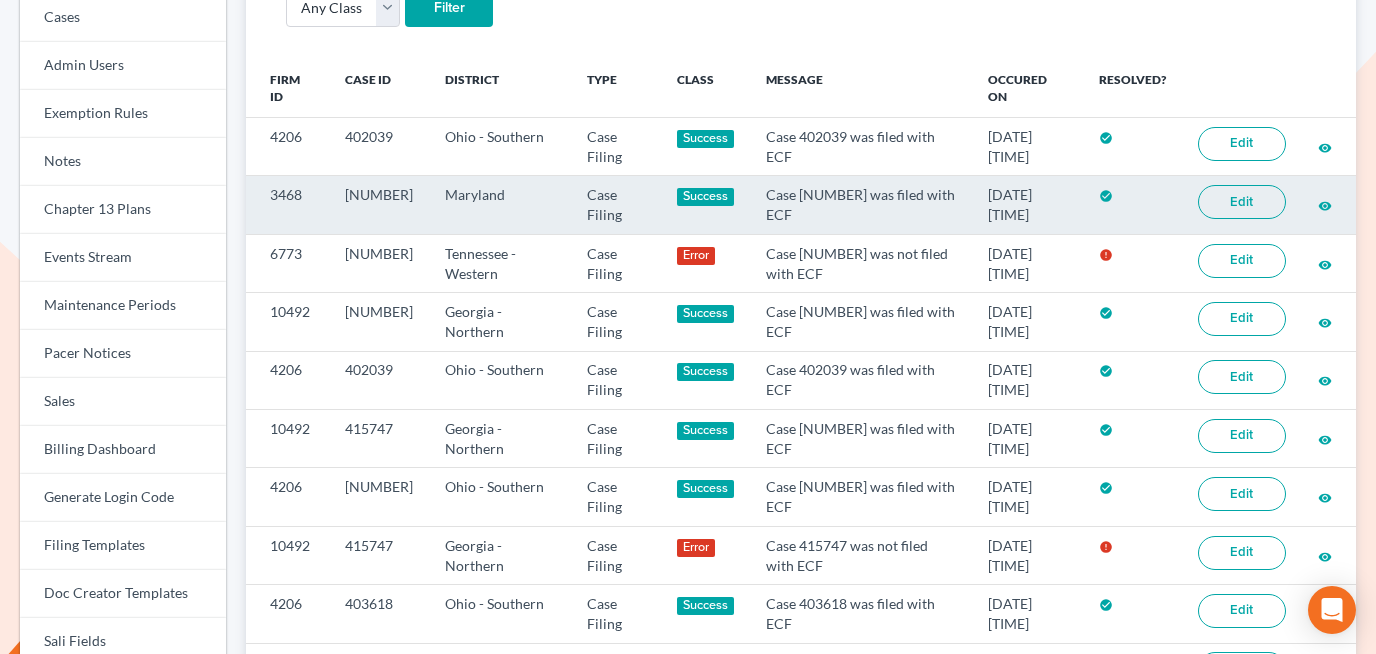 click on "Edit" at bounding box center [1242, 202] 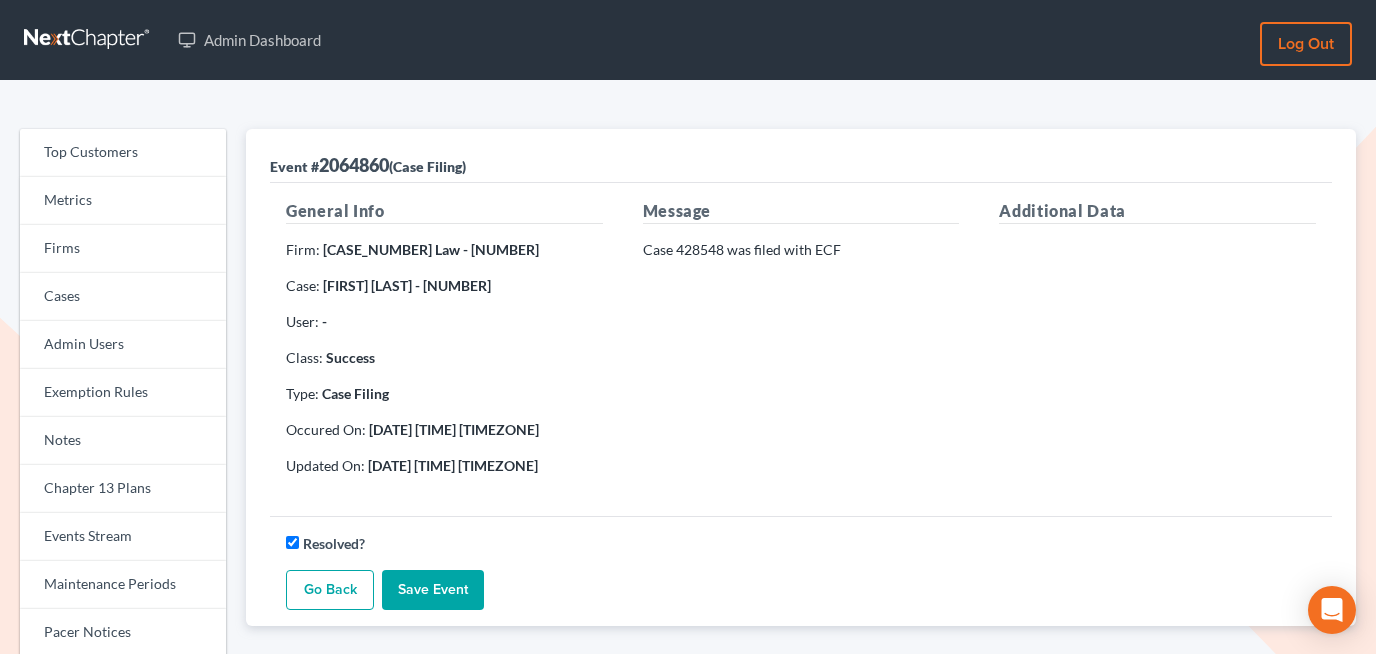 scroll, scrollTop: 0, scrollLeft: 0, axis: both 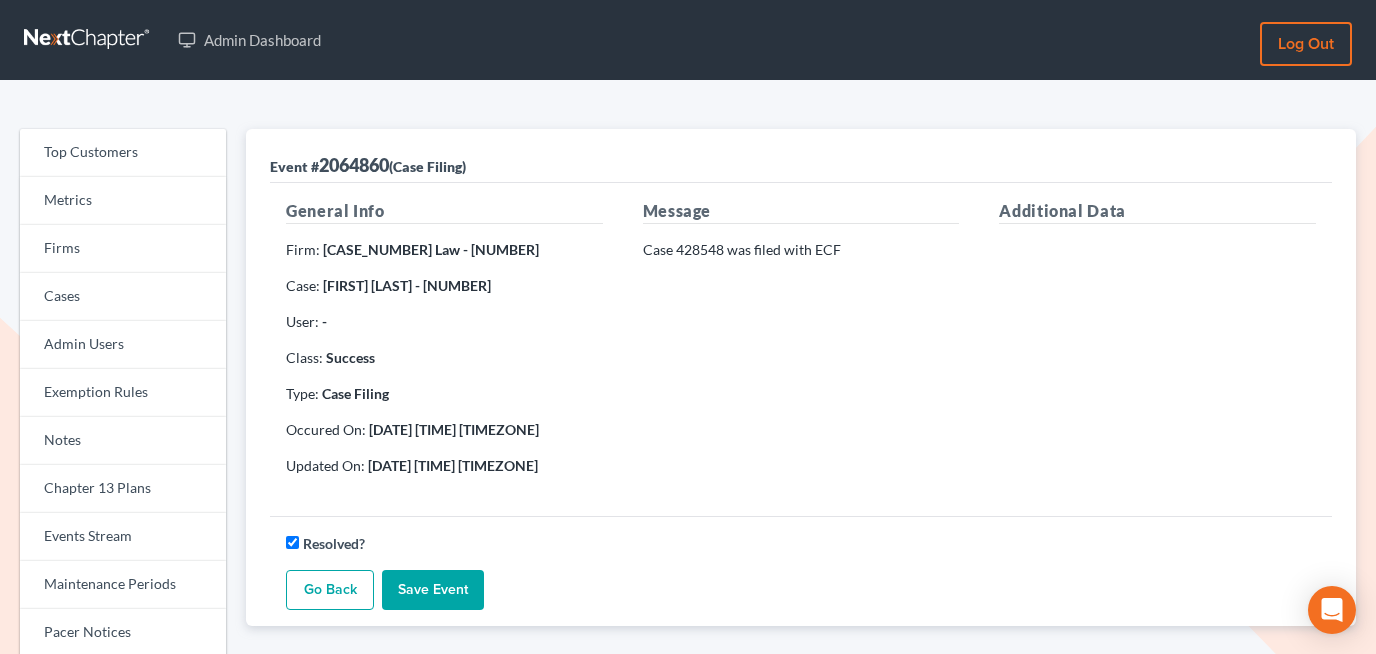 click on "Kevin Butler - 428548" at bounding box center (407, 285) 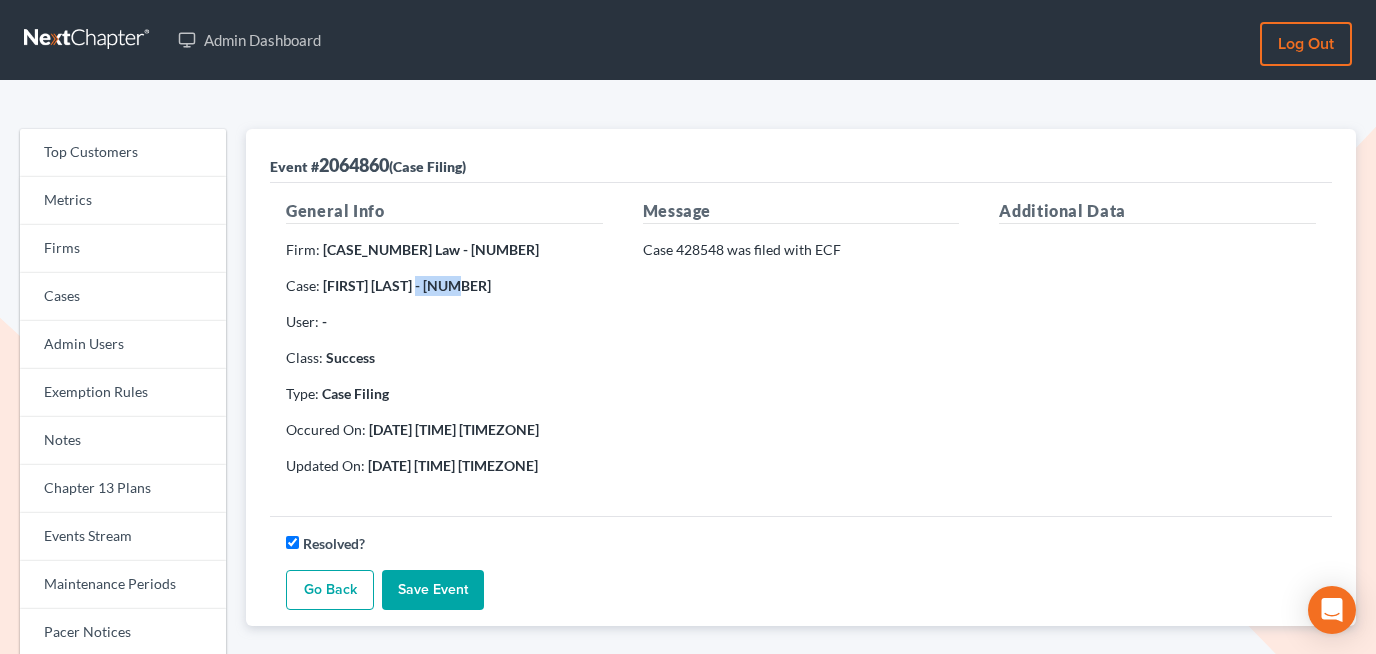 click on "Kevin Butler - 428548" at bounding box center [407, 285] 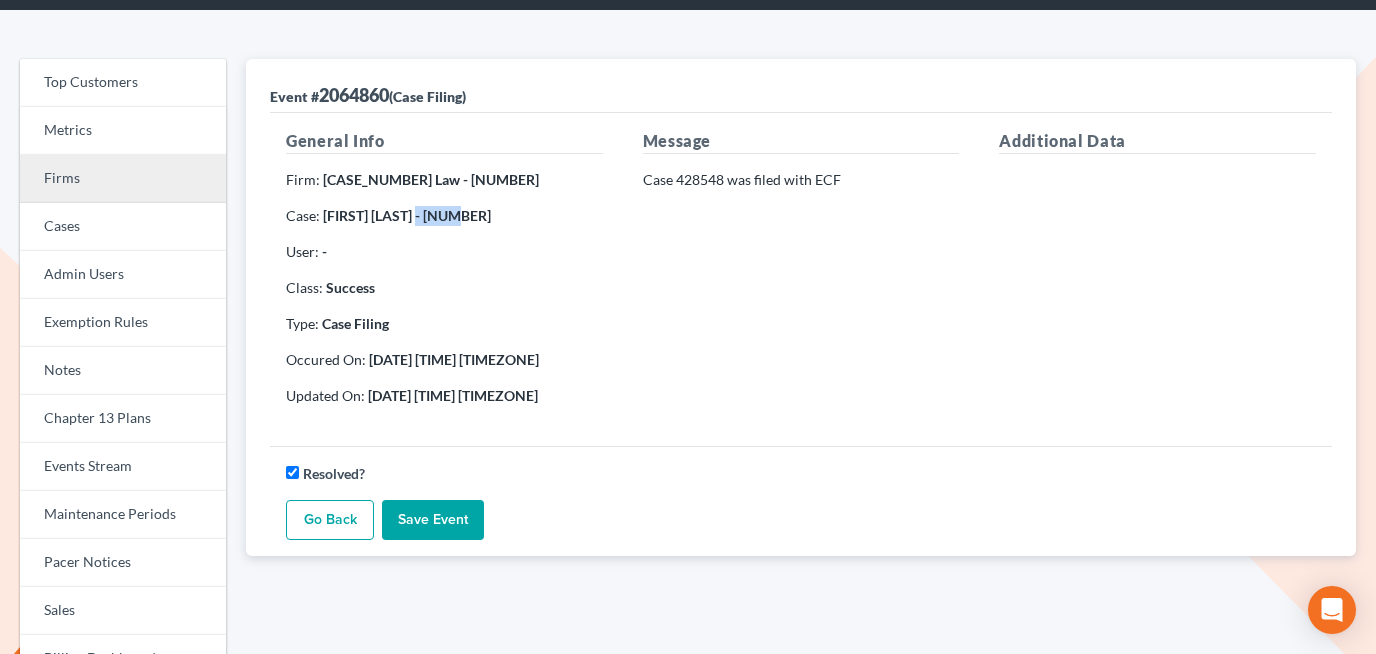 scroll, scrollTop: 71, scrollLeft: 0, axis: vertical 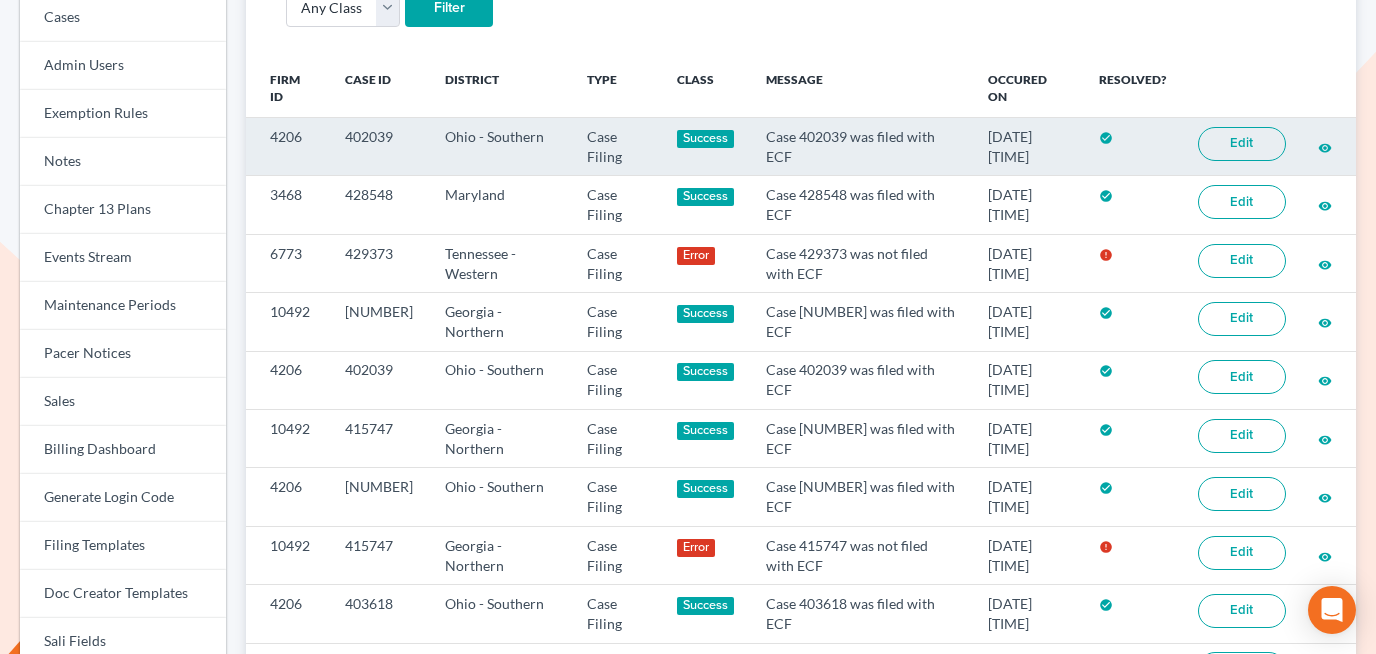 click on "402039" at bounding box center [379, 147] 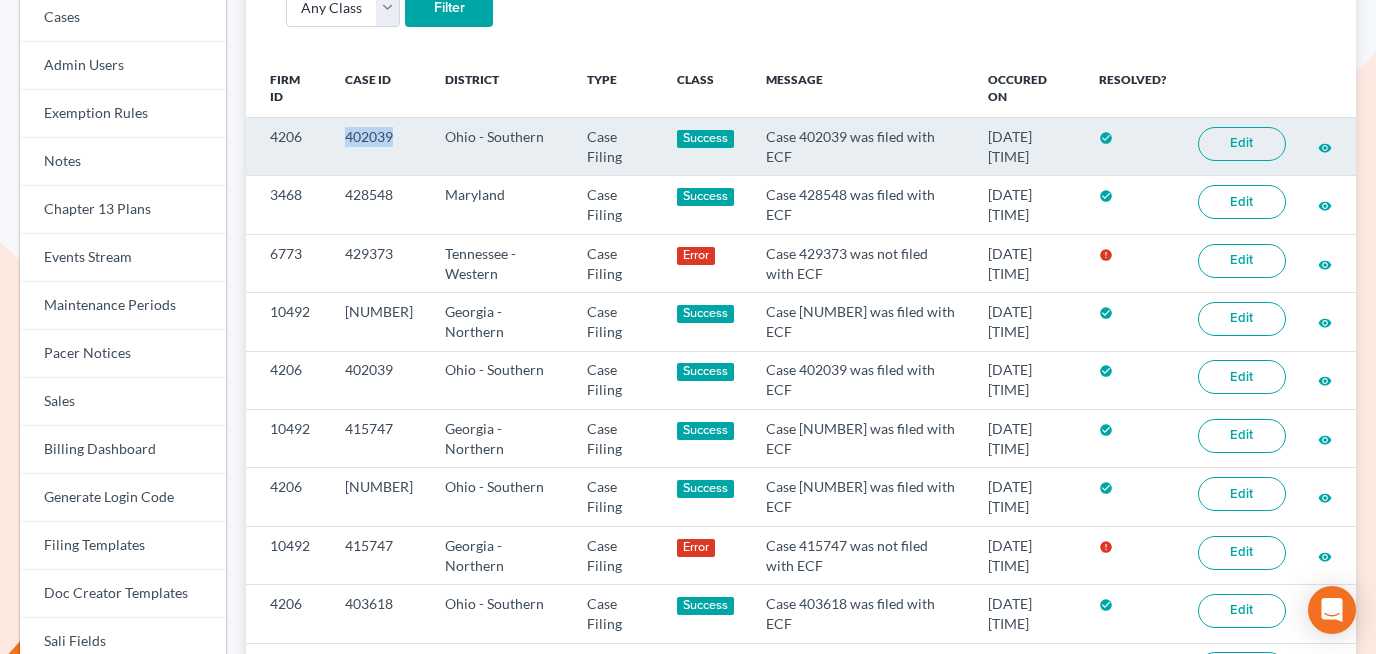 click on "402039" at bounding box center (379, 147) 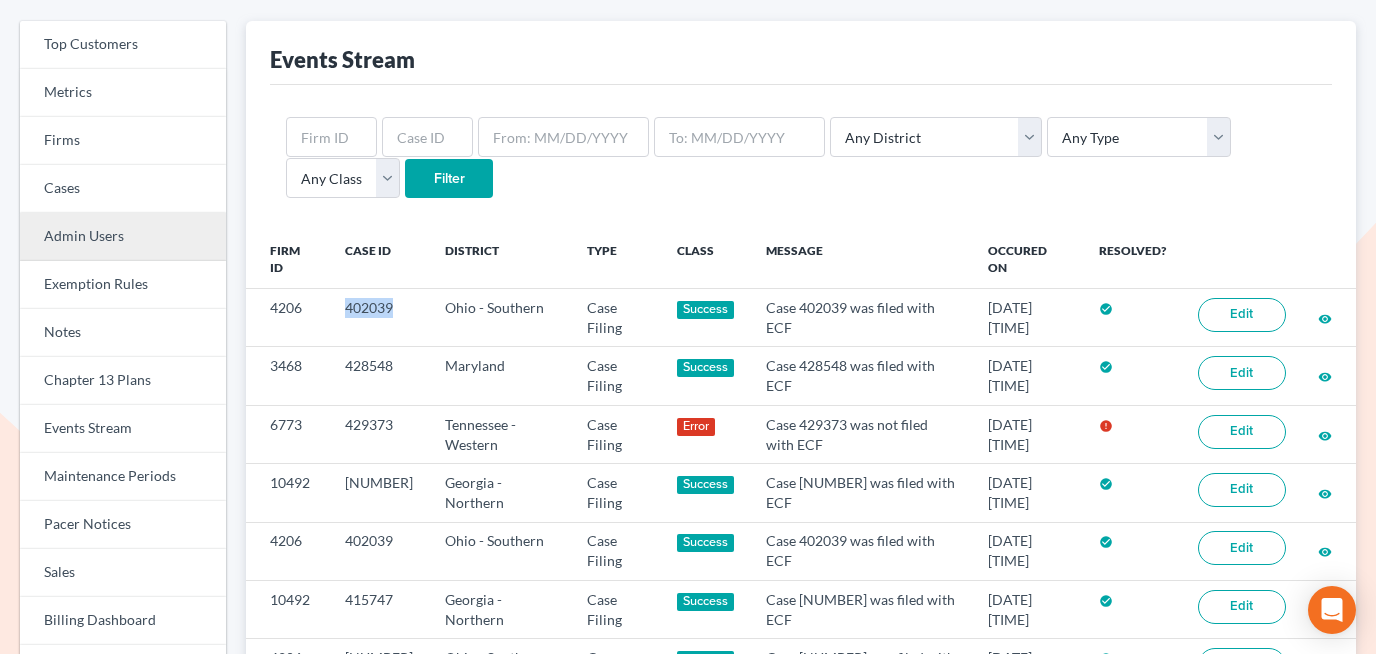 scroll, scrollTop: 74, scrollLeft: 0, axis: vertical 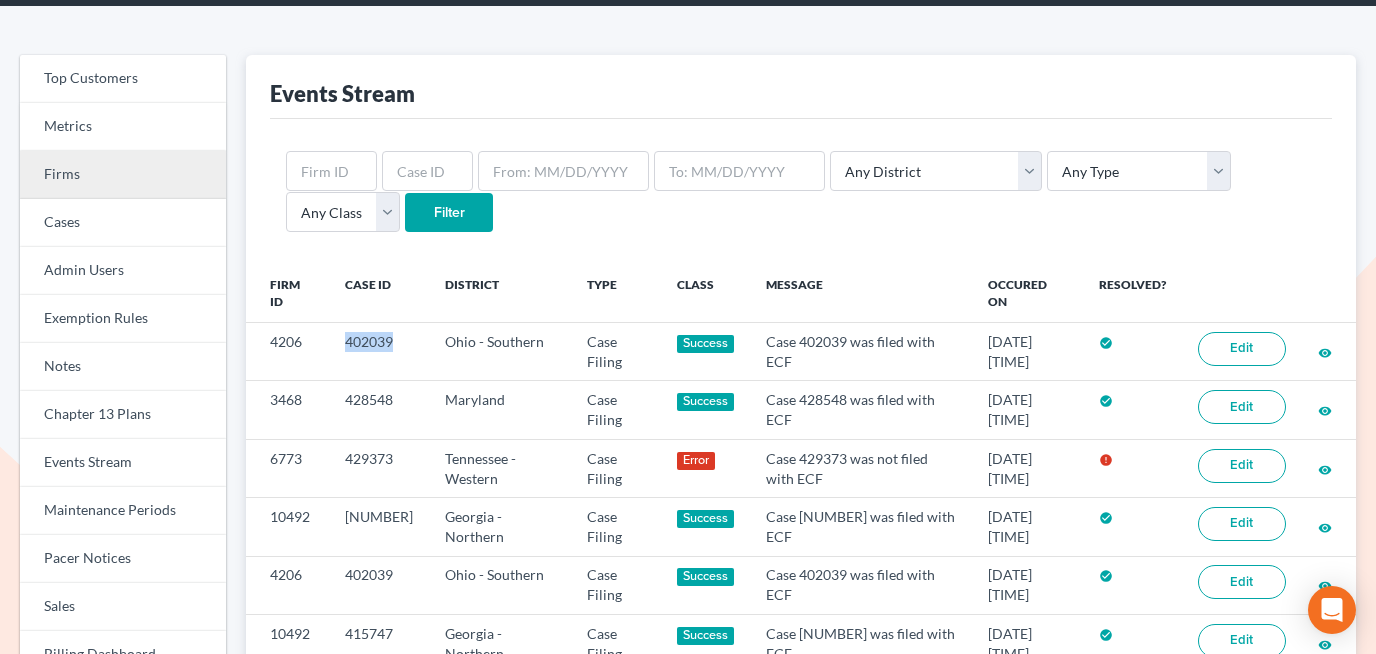 click on "Firms" at bounding box center [123, 175] 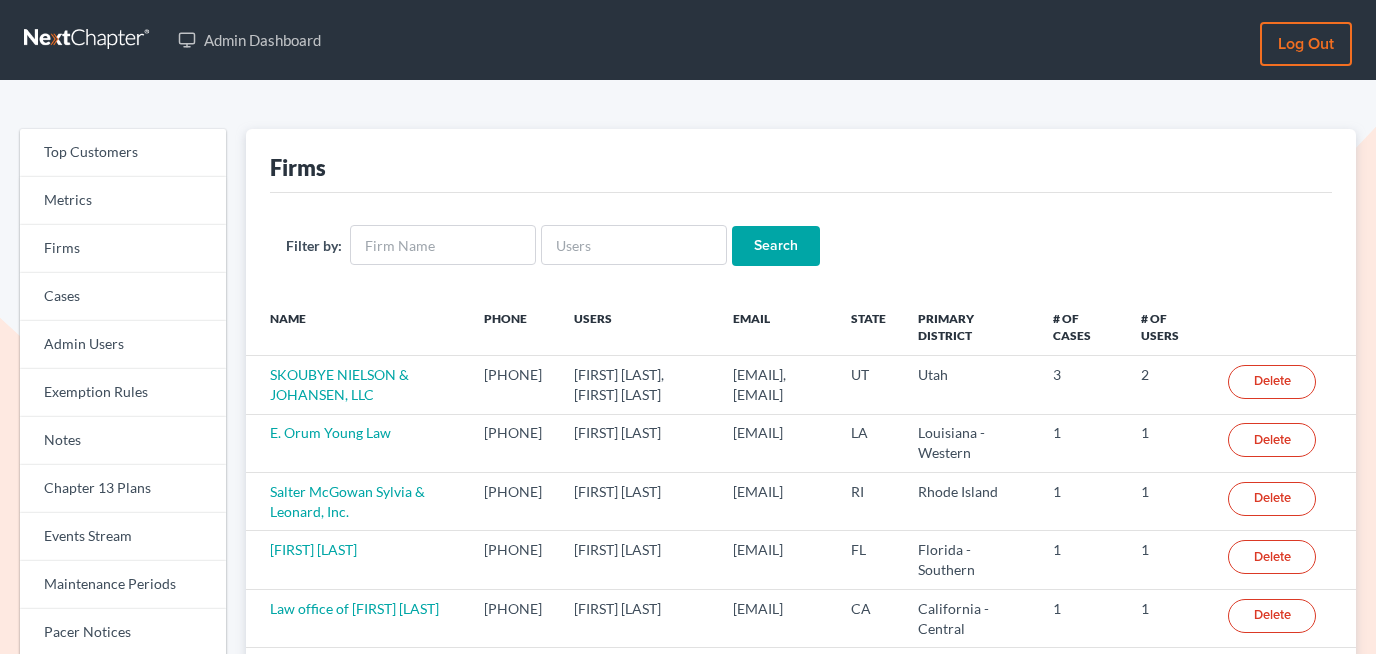 scroll, scrollTop: 0, scrollLeft: 0, axis: both 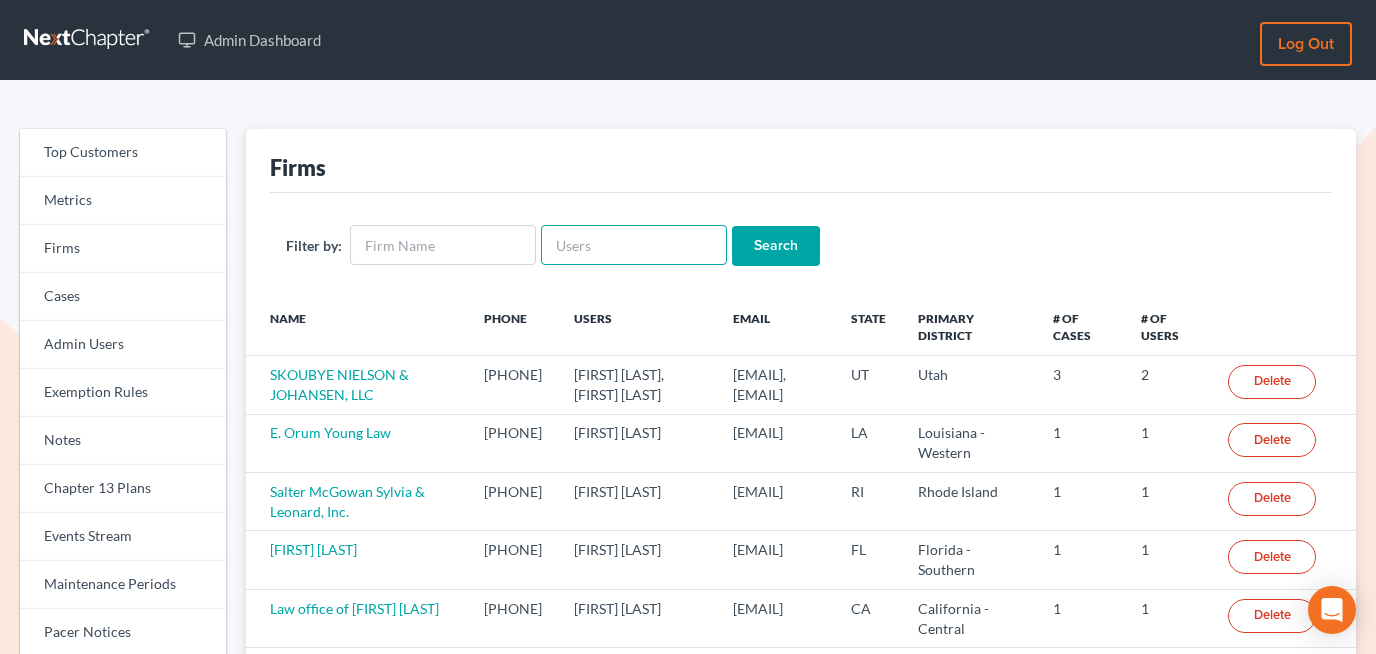 click at bounding box center [634, 245] 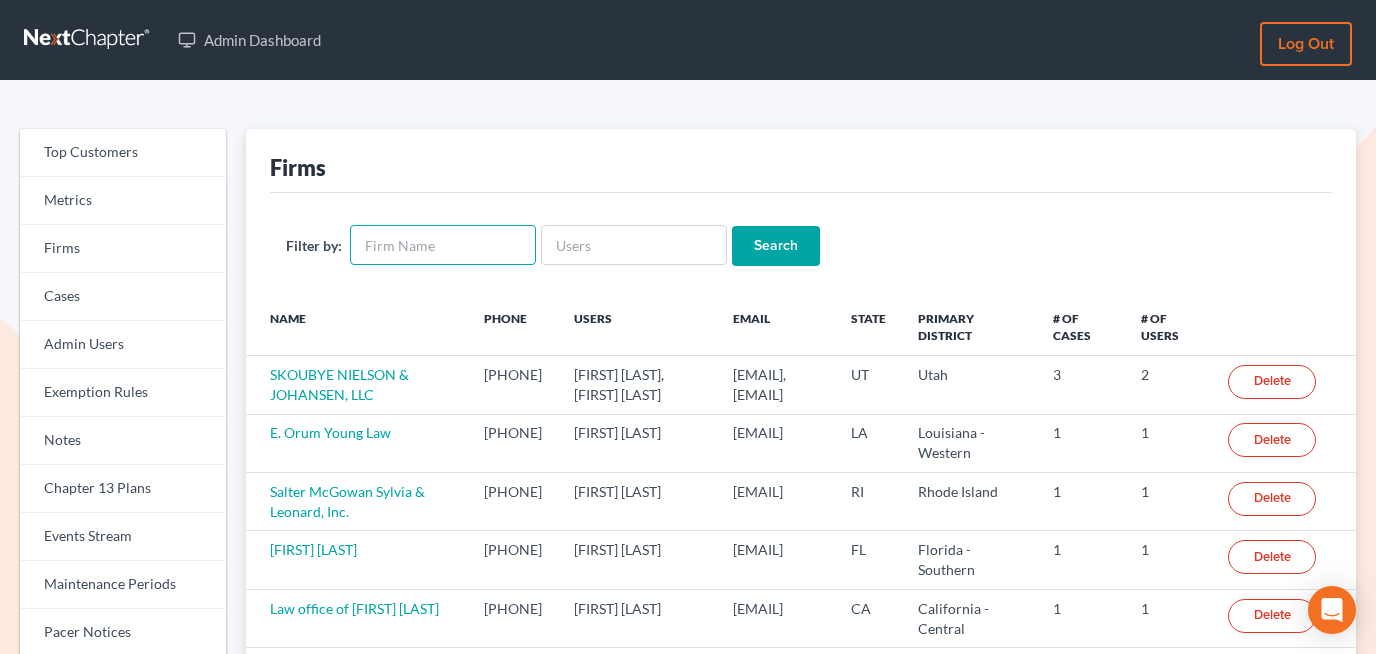 click at bounding box center [443, 245] 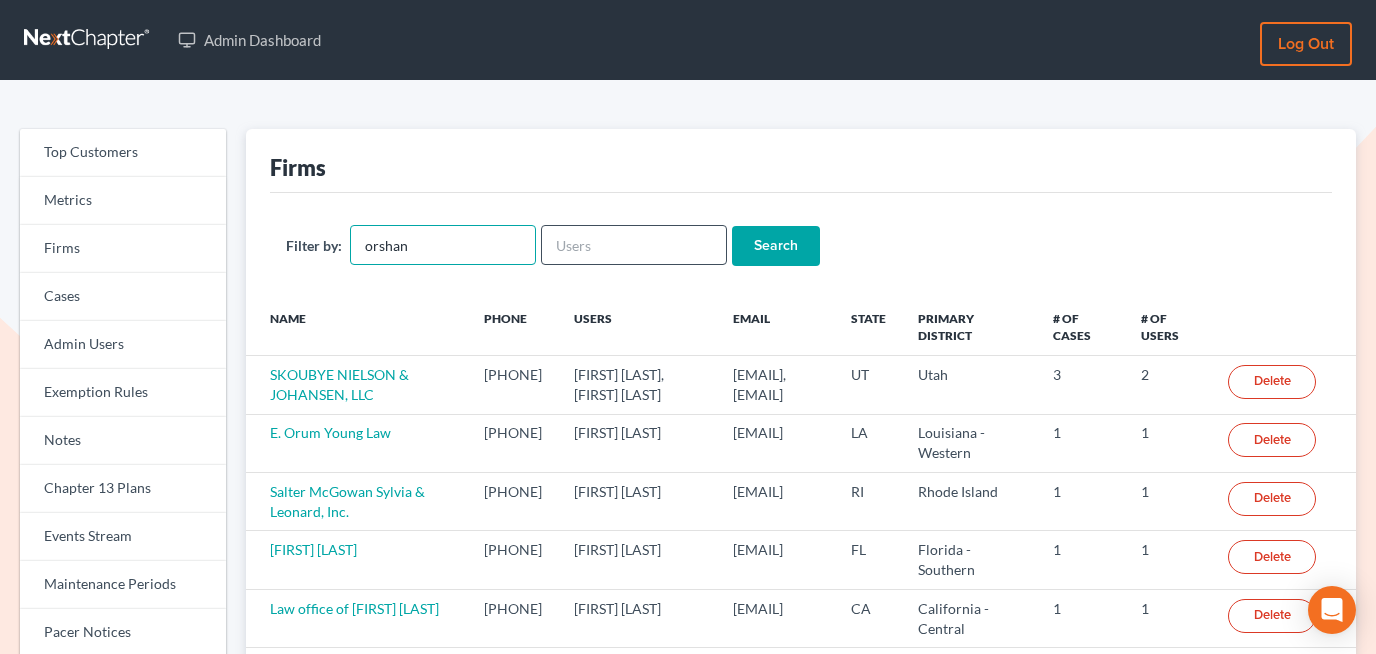 type on "orshan" 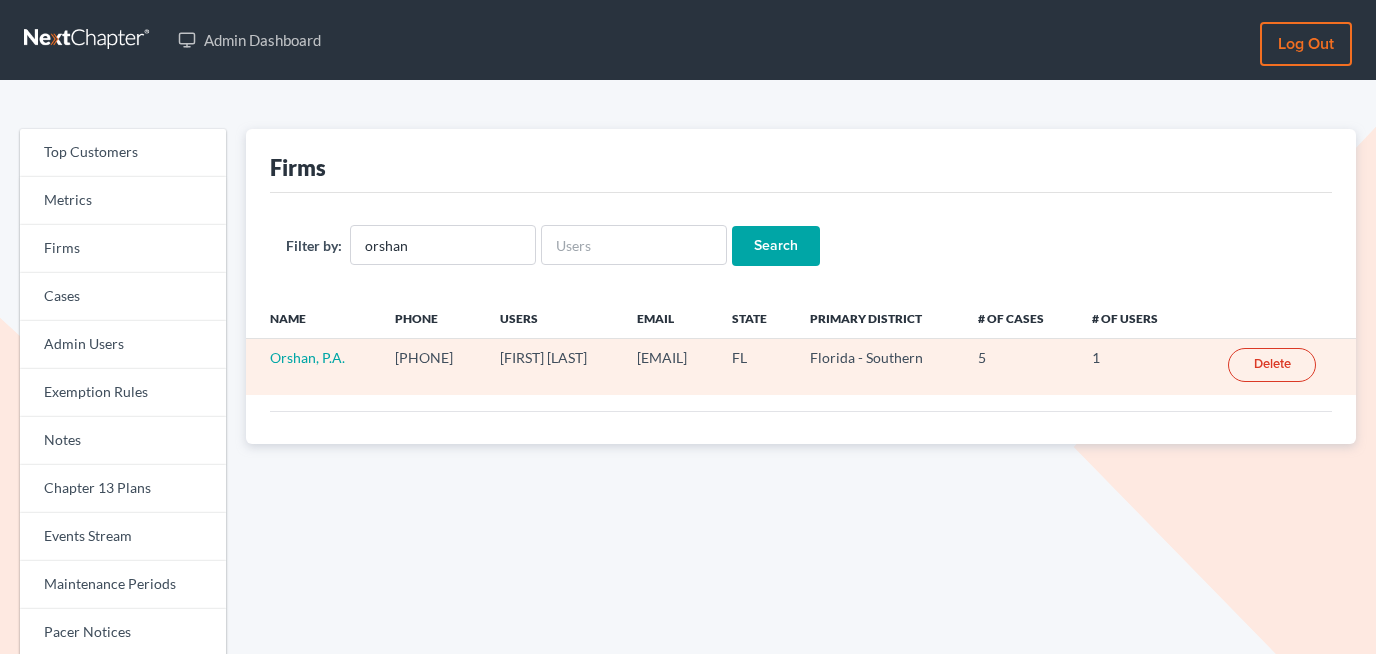 scroll, scrollTop: 0, scrollLeft: 0, axis: both 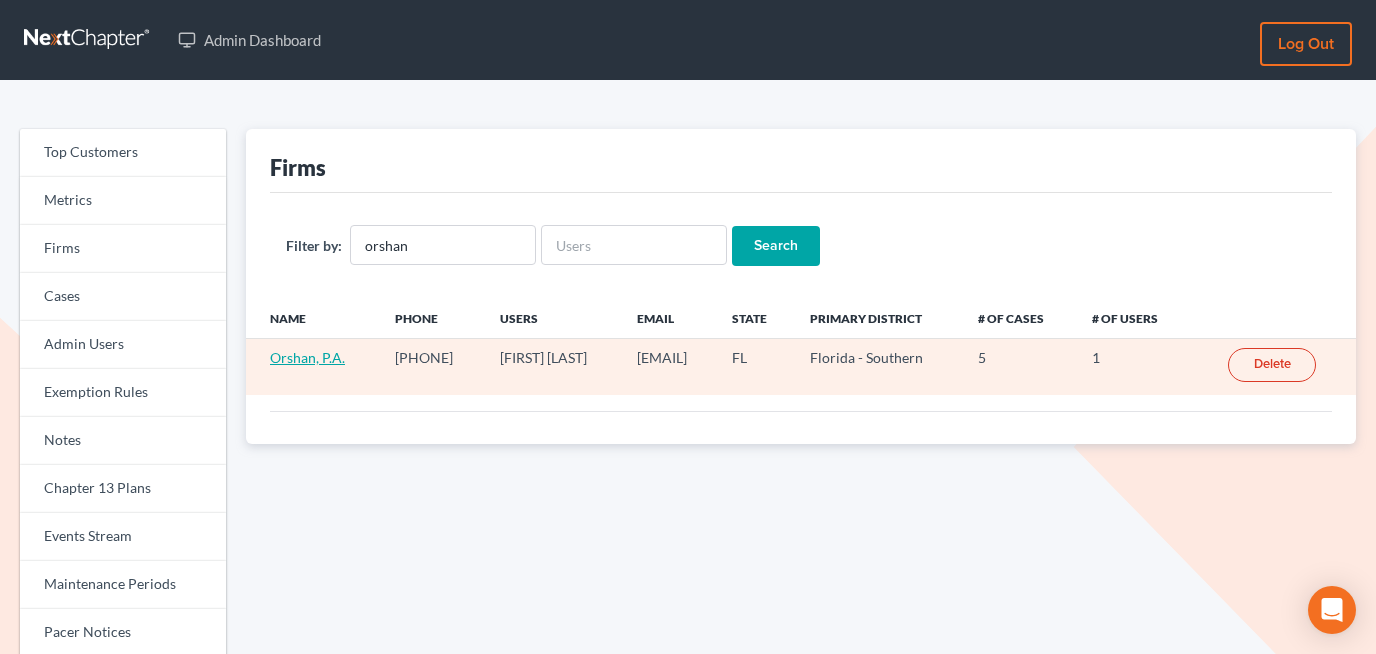 click on "Orshan, P.A." at bounding box center [307, 357] 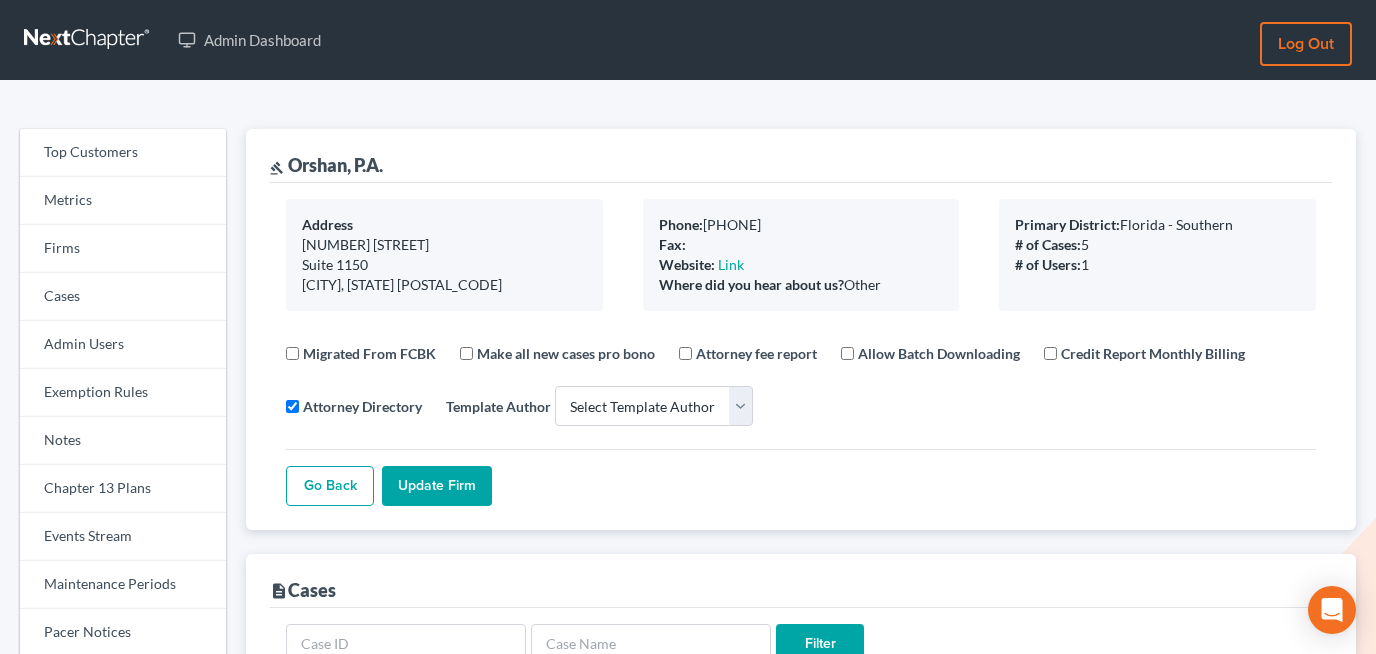 select 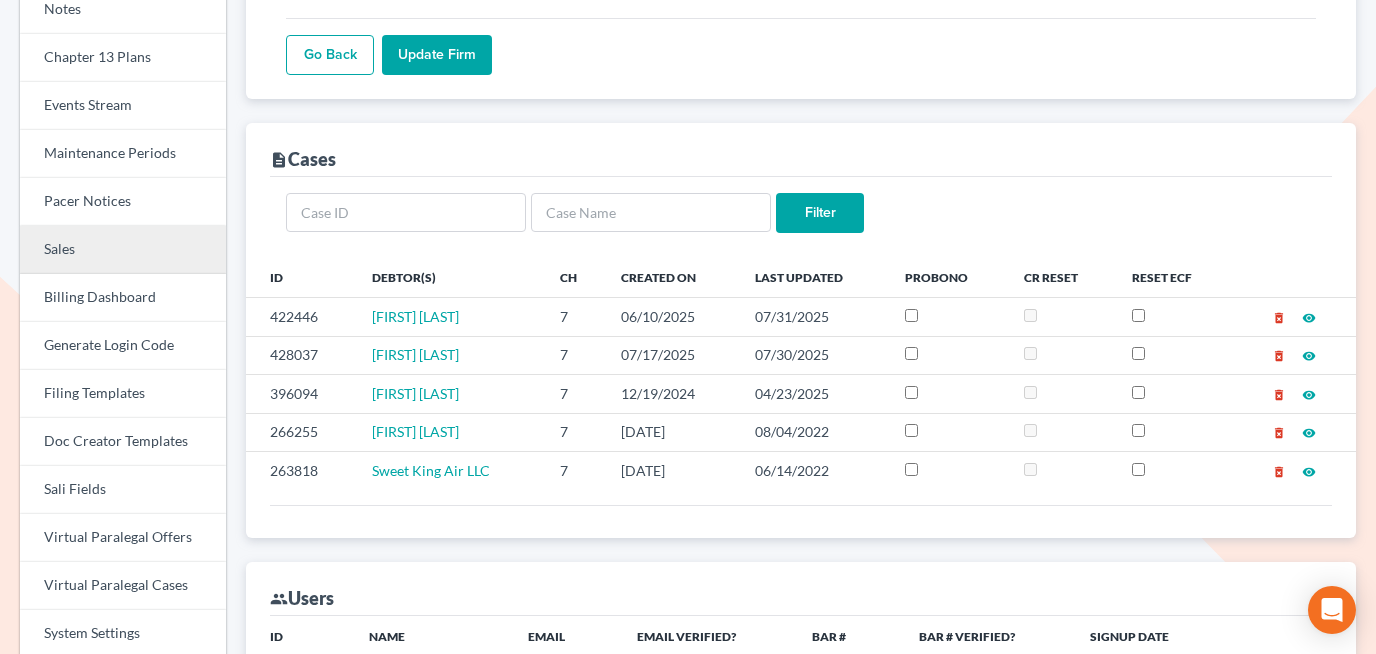 scroll, scrollTop: 472, scrollLeft: 0, axis: vertical 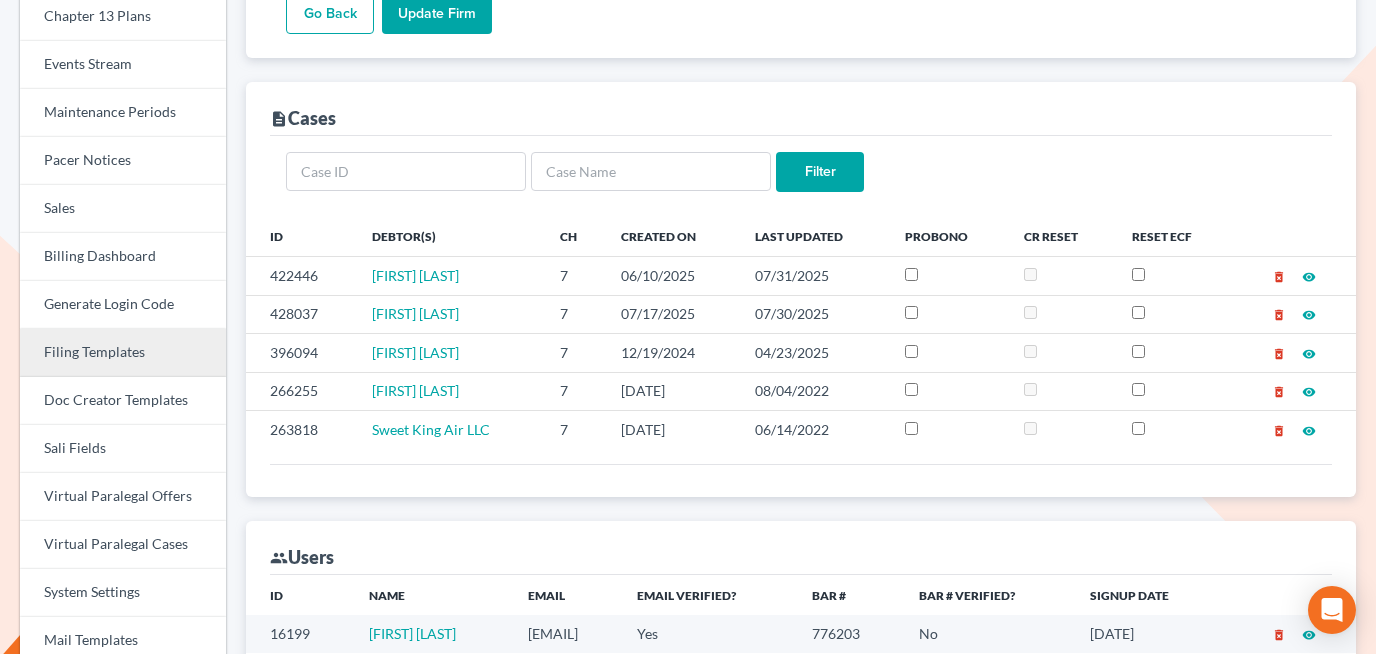 click on "Filing Templates" at bounding box center (123, 353) 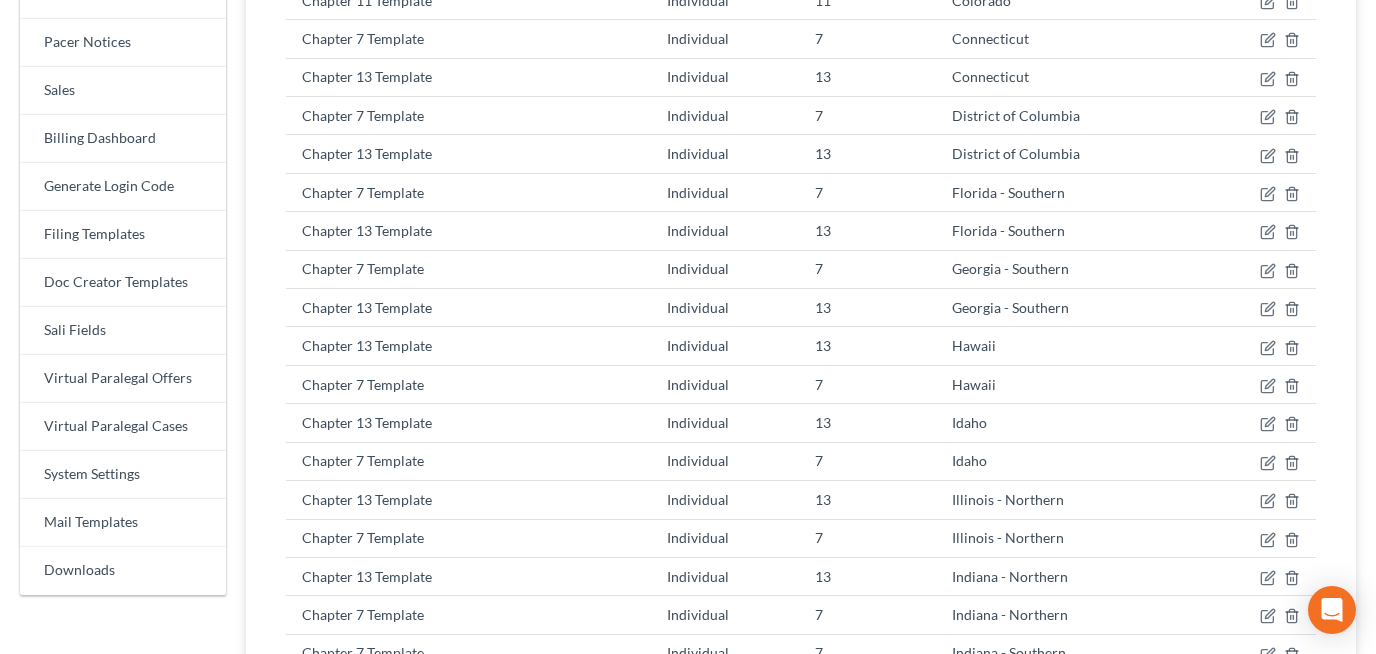 scroll, scrollTop: 495, scrollLeft: 0, axis: vertical 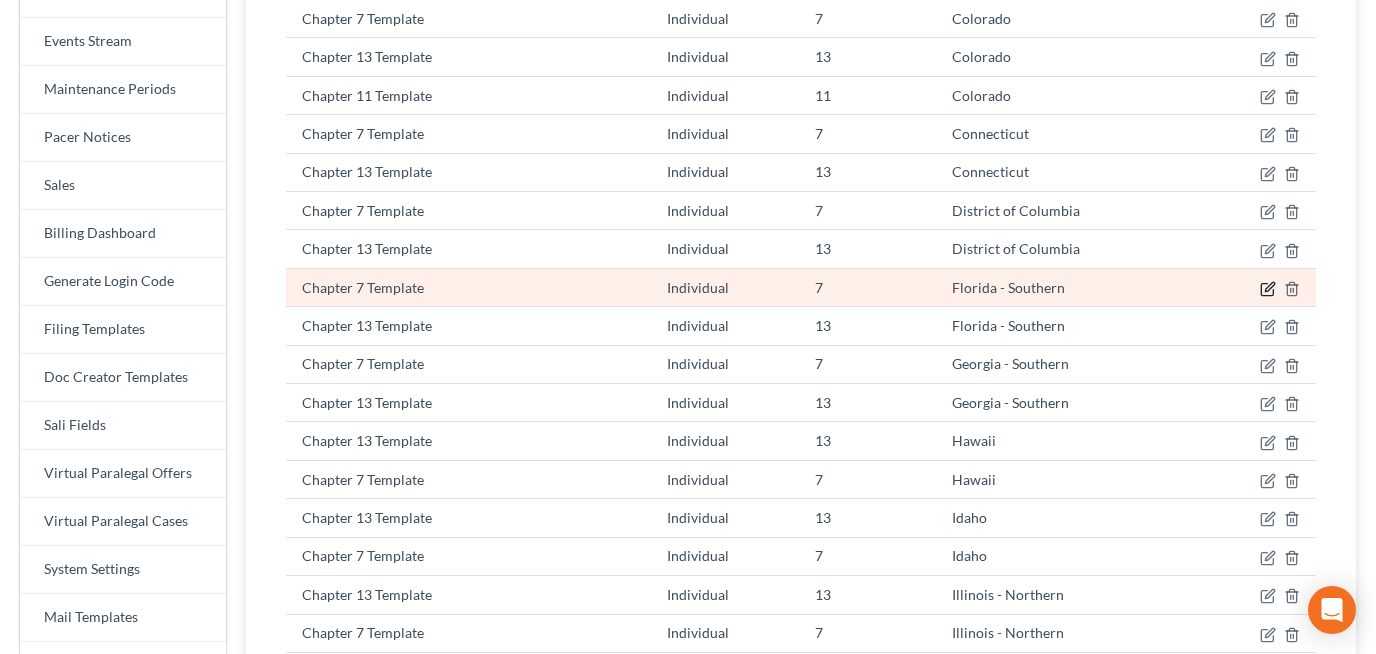 click 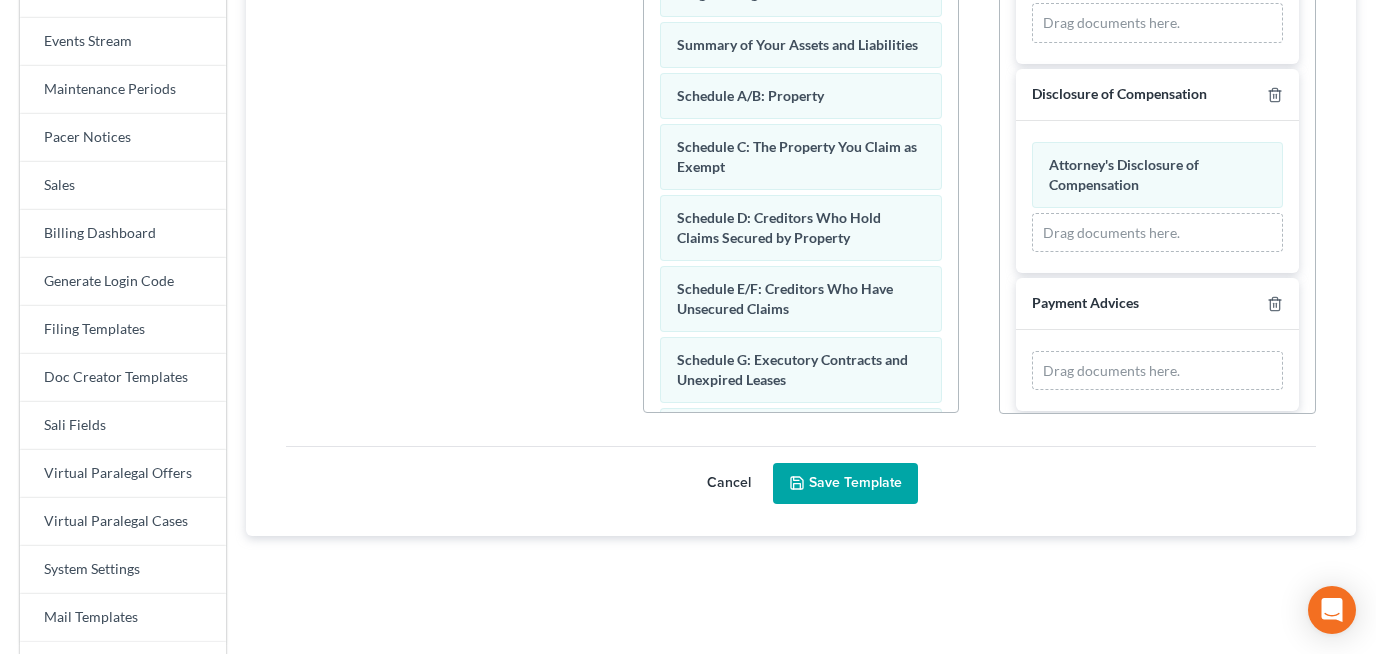 scroll, scrollTop: 426, scrollLeft: 0, axis: vertical 